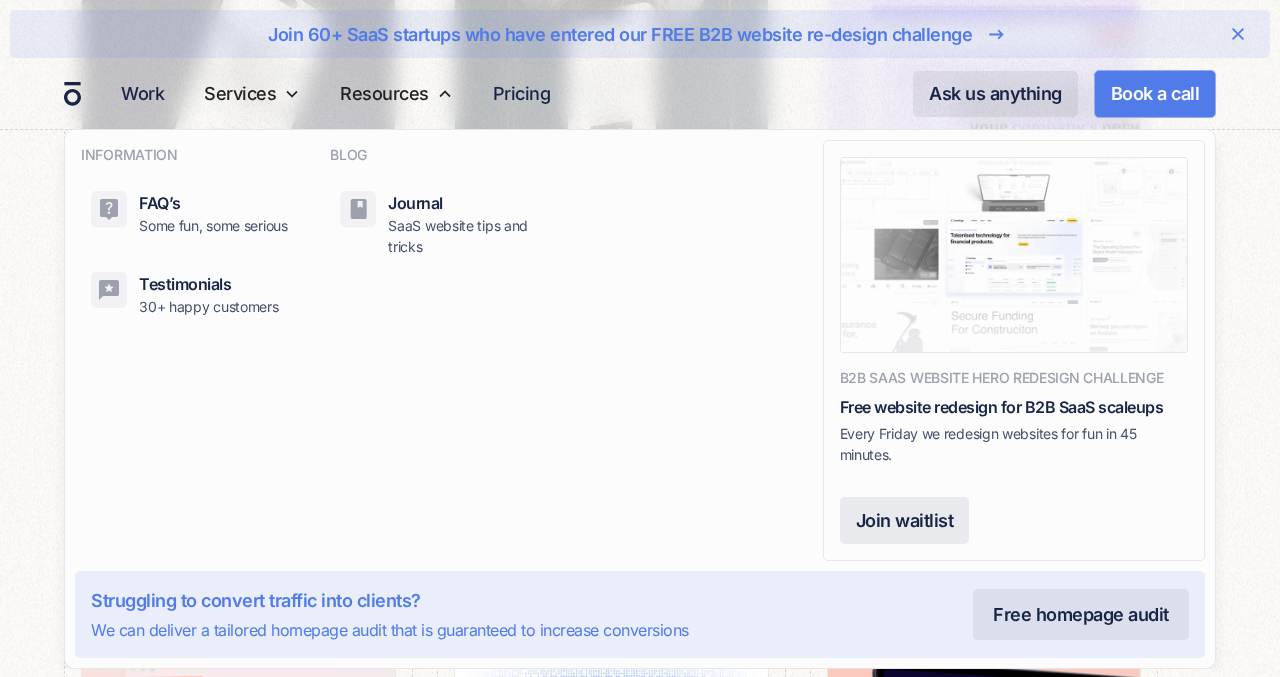 scroll, scrollTop: 640, scrollLeft: 0, axis: vertical 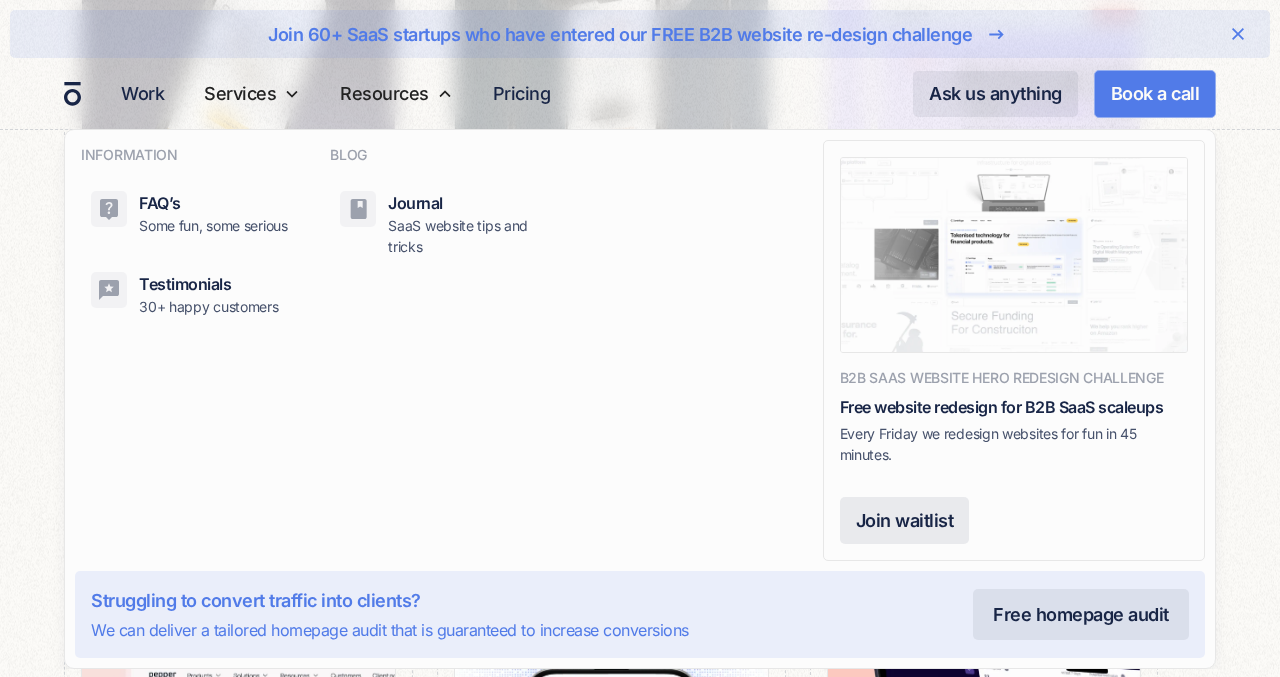click on "INFORMATION
FAQ’s Some fun, some serious
Testimonials 30+ happy customers BLOG
Journal SaaS website tips and tricks RESOURCES
Lift Off Library B2B Website strategy resources and templates B2B SaaS website hero redesign challenge Free website redesign for B2B SaaS scaleups Every Friday we redesign websites for fun in 45 minutes. Join waitlist Struggling to convert traffic into clients? We can deliver a tailored homepage audit that is guaranteed to increase conversions Free homepage audit" at bounding box center (640, 399) 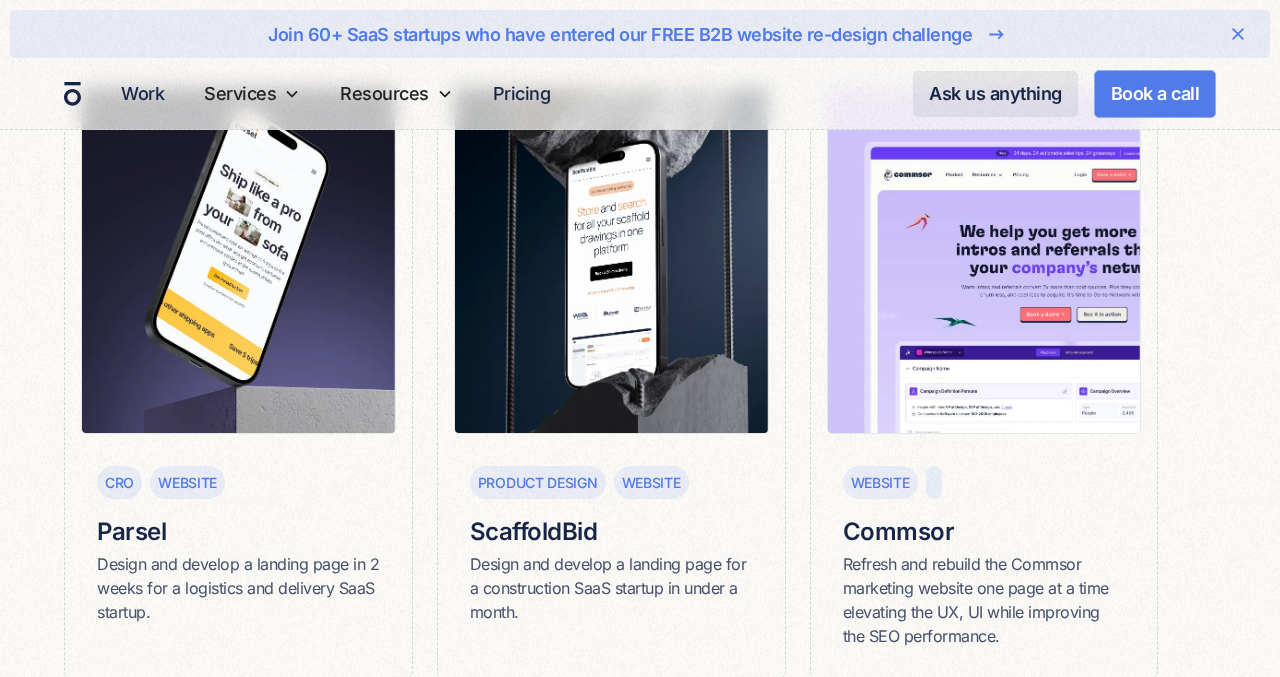 scroll, scrollTop: 426, scrollLeft: 0, axis: vertical 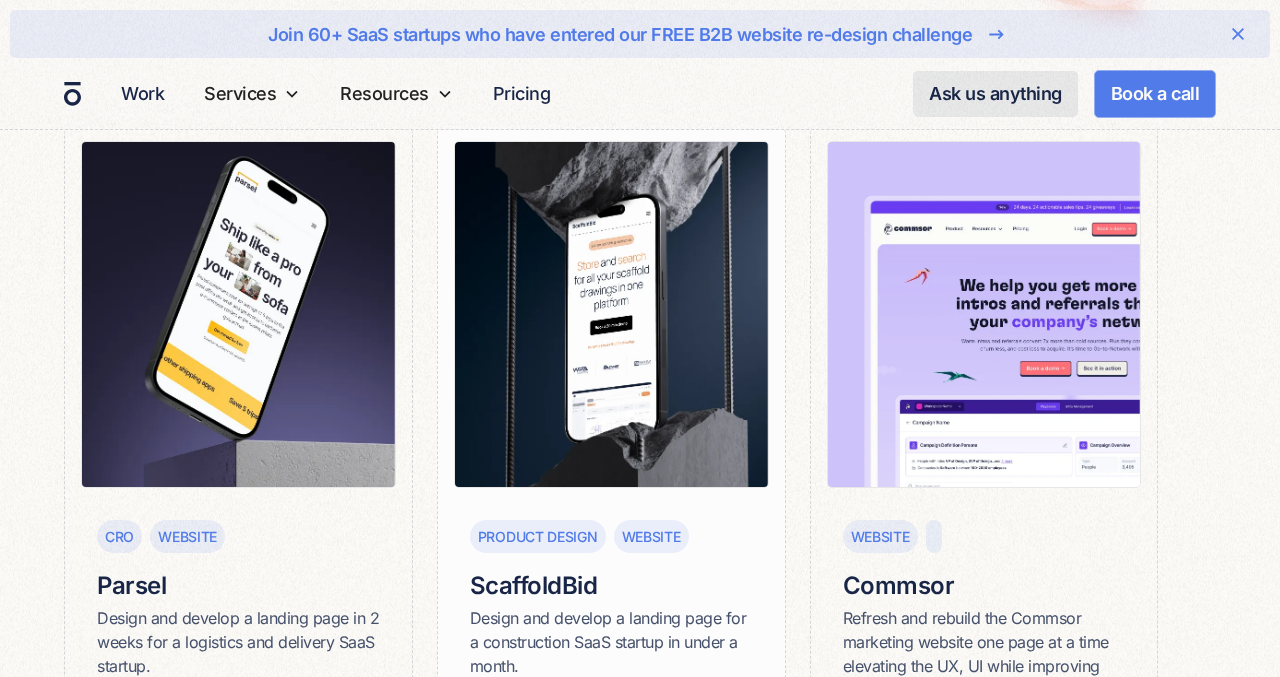 click at bounding box center [611, 322] 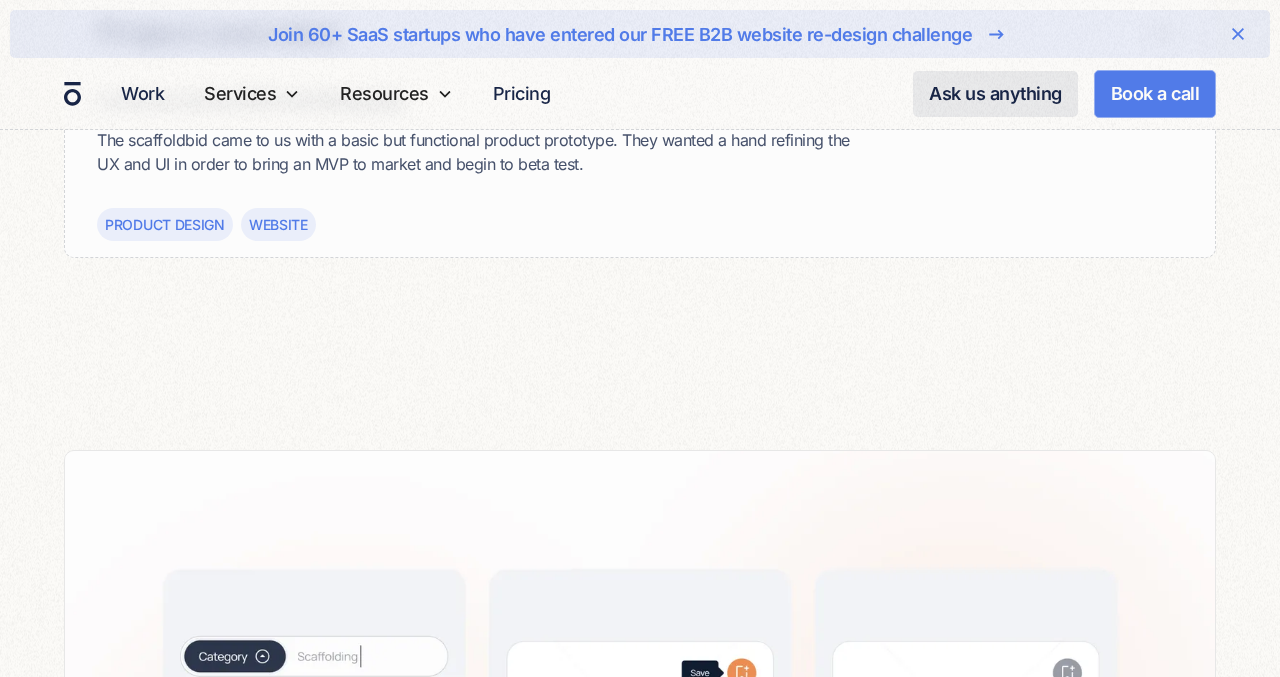 scroll, scrollTop: 1069, scrollLeft: 0, axis: vertical 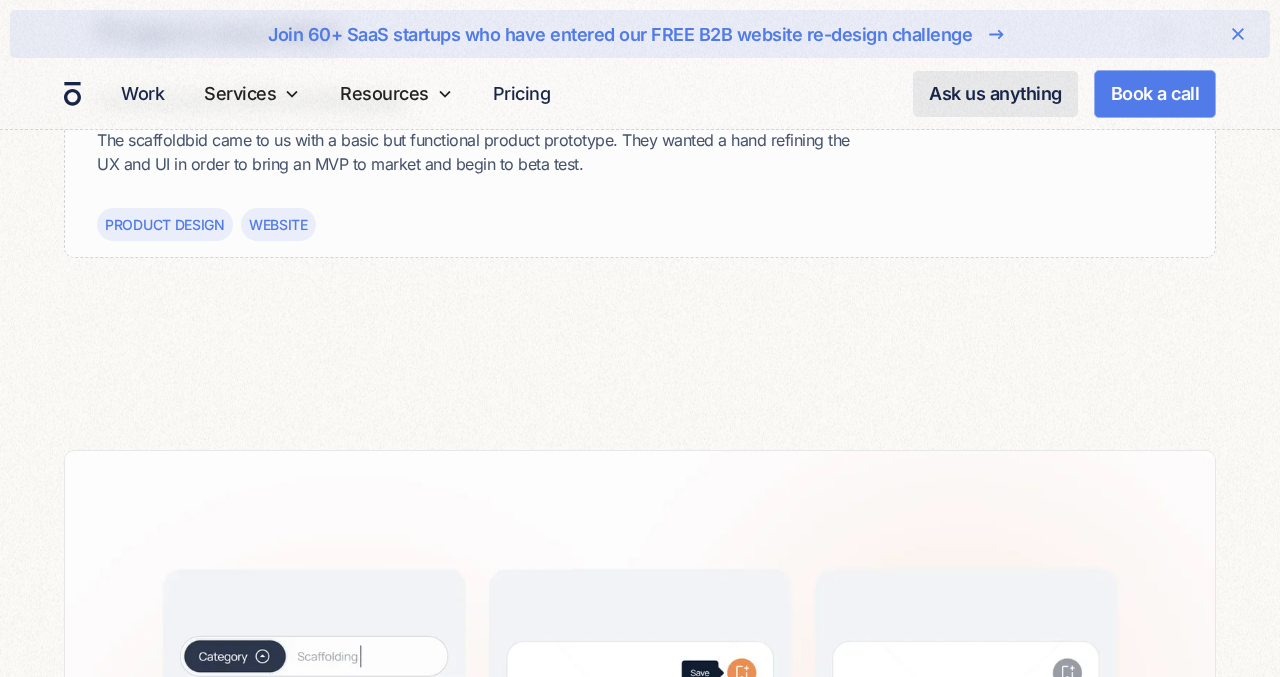 click on "Website" at bounding box center [278, 224] 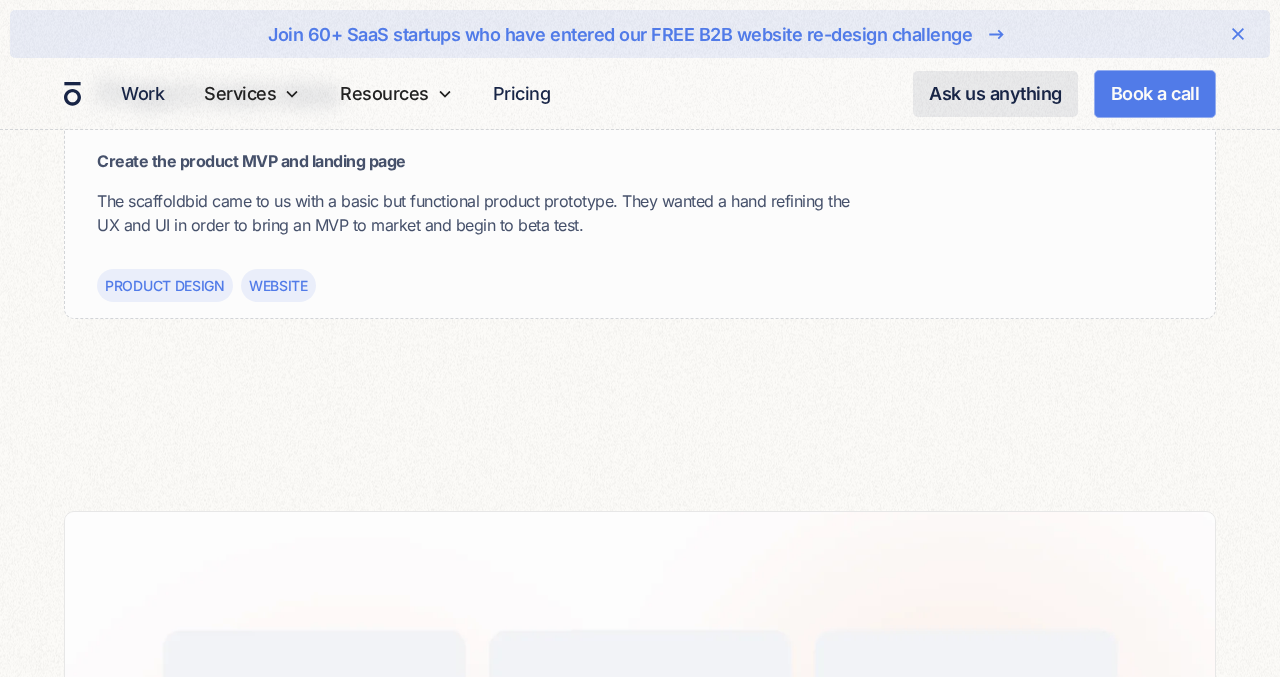 scroll, scrollTop: 978, scrollLeft: 0, axis: vertical 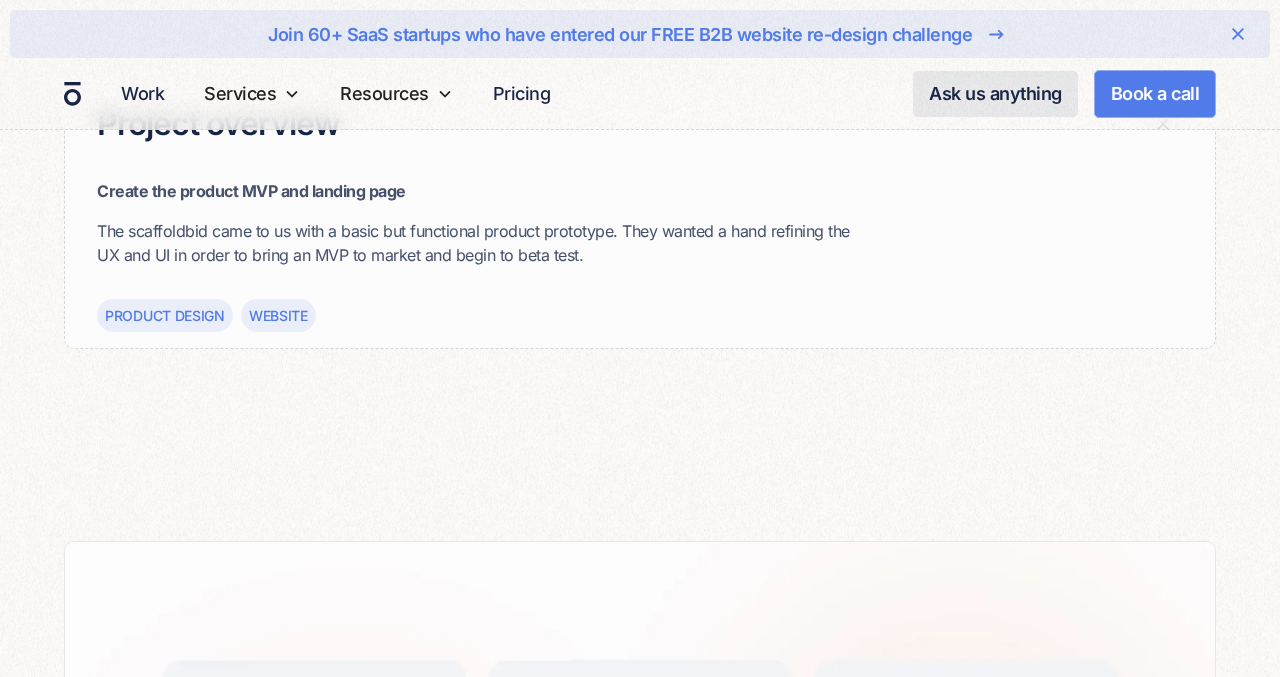 click on "Create the product MVP and landing page The scaffoldbid came to us with a basic but functional product prototype. They wanted a hand refining the UX and UI in order to bring an MVP to market and begin to beta test. Product design Website" at bounding box center (640, 263) 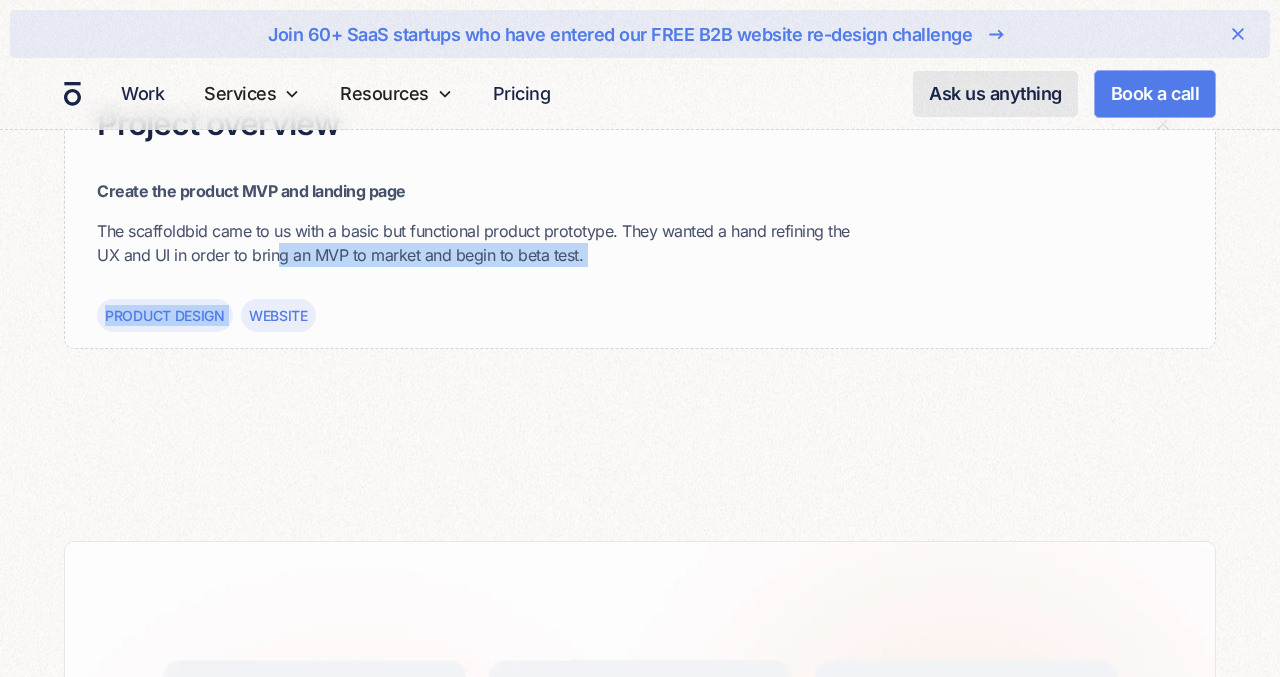 click on "Website" at bounding box center (278, 315) 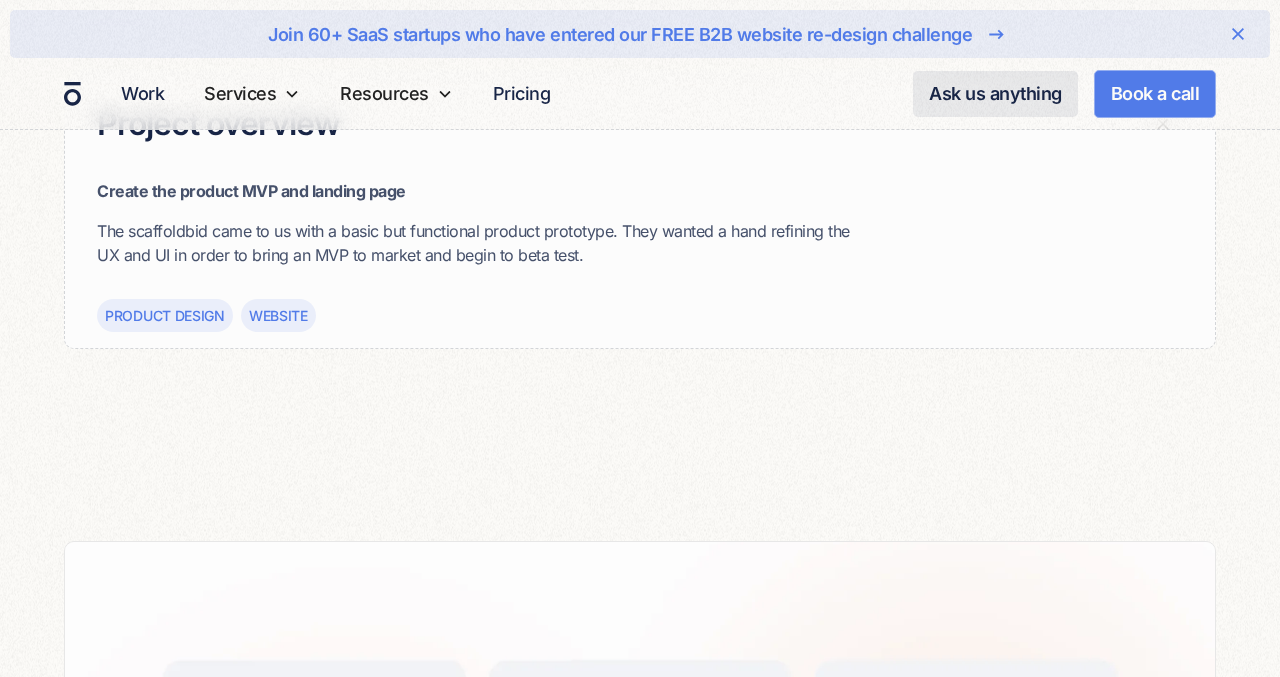click on "Product design Website" at bounding box center (656, 315) 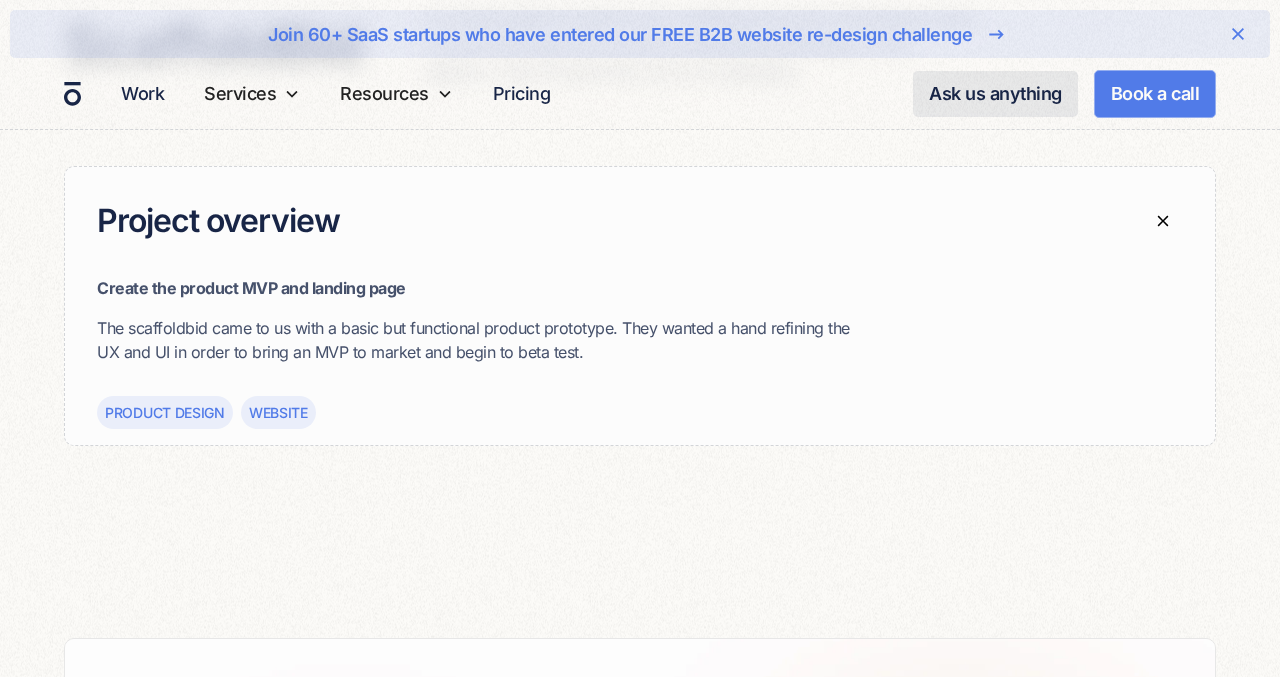 scroll, scrollTop: 796, scrollLeft: 0, axis: vertical 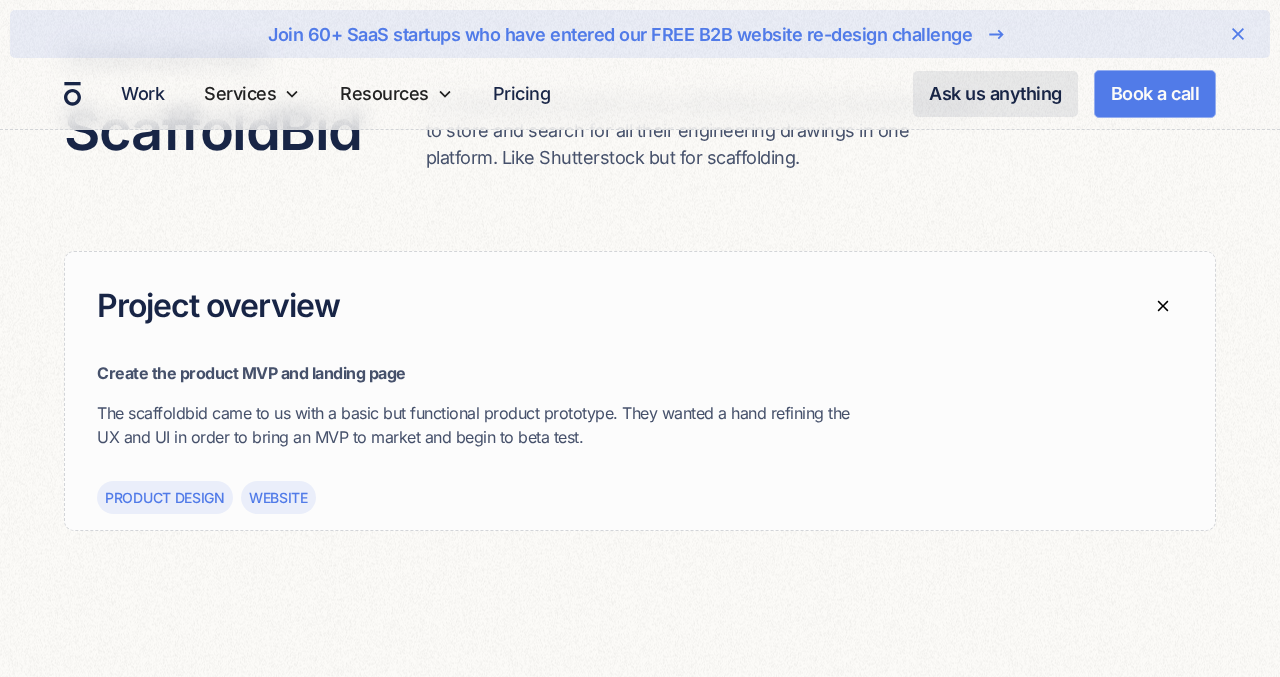 click on "Website" at bounding box center [278, 497] 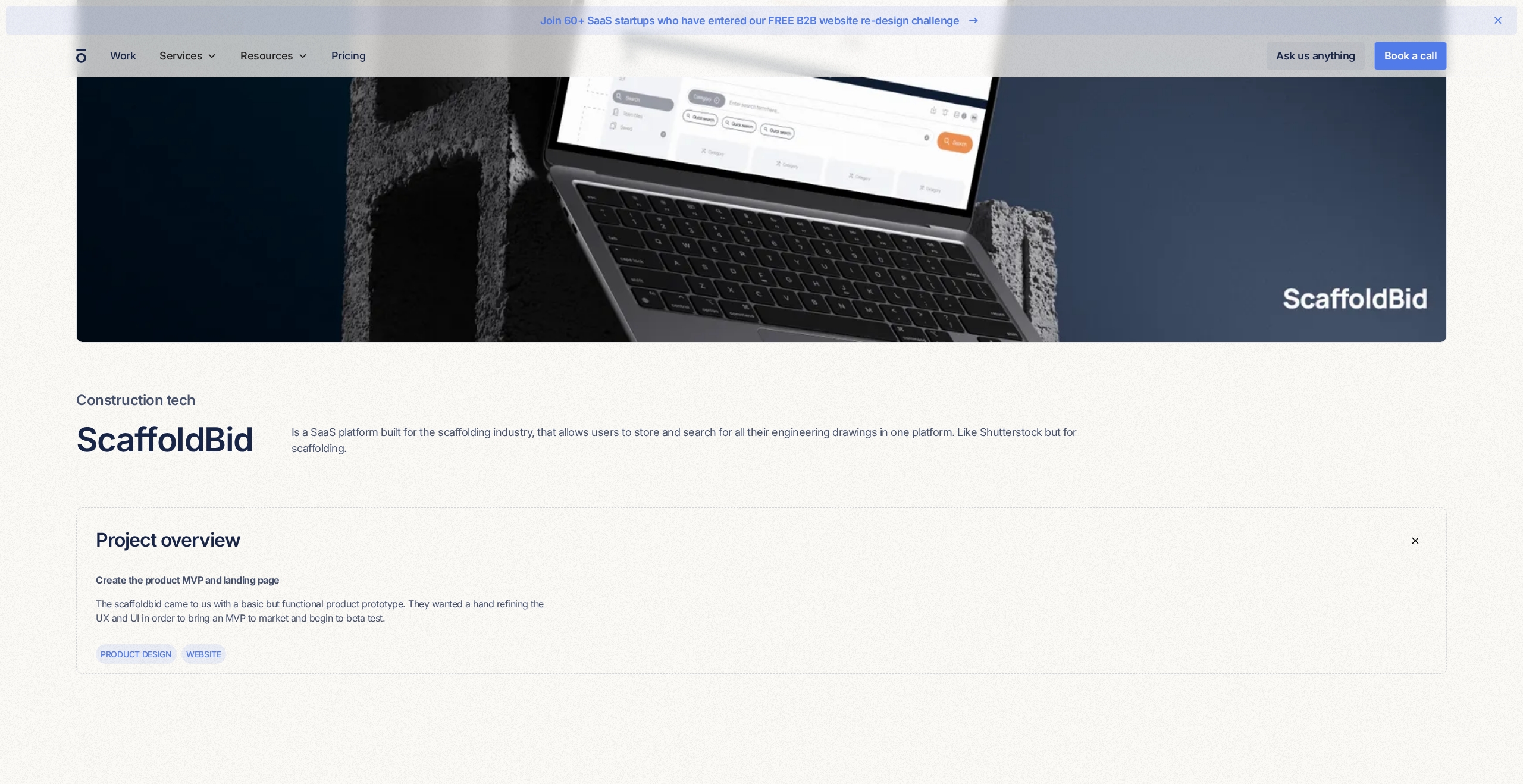 scroll, scrollTop: 404, scrollLeft: 0, axis: vertical 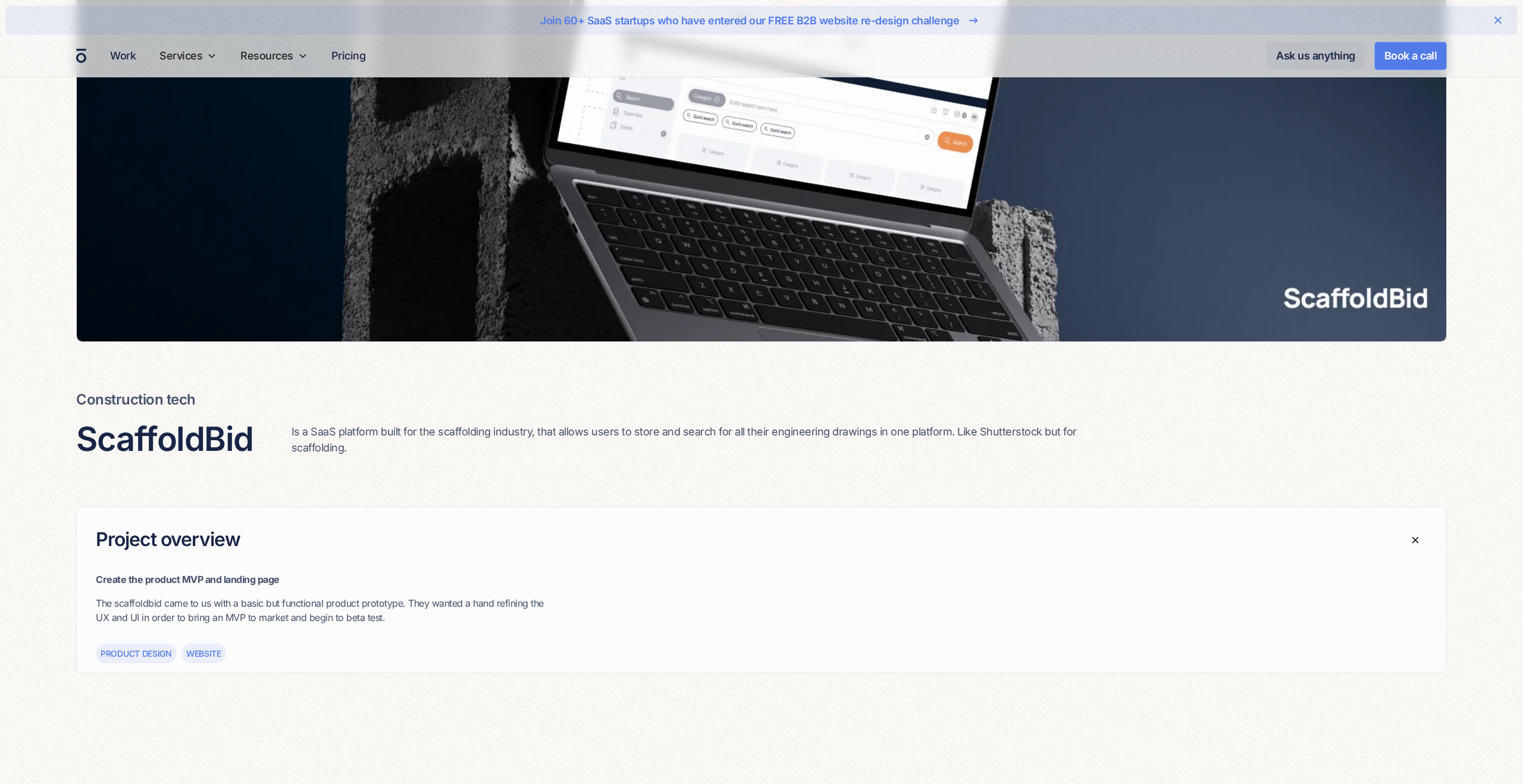 click on "Website" at bounding box center (203, 653) 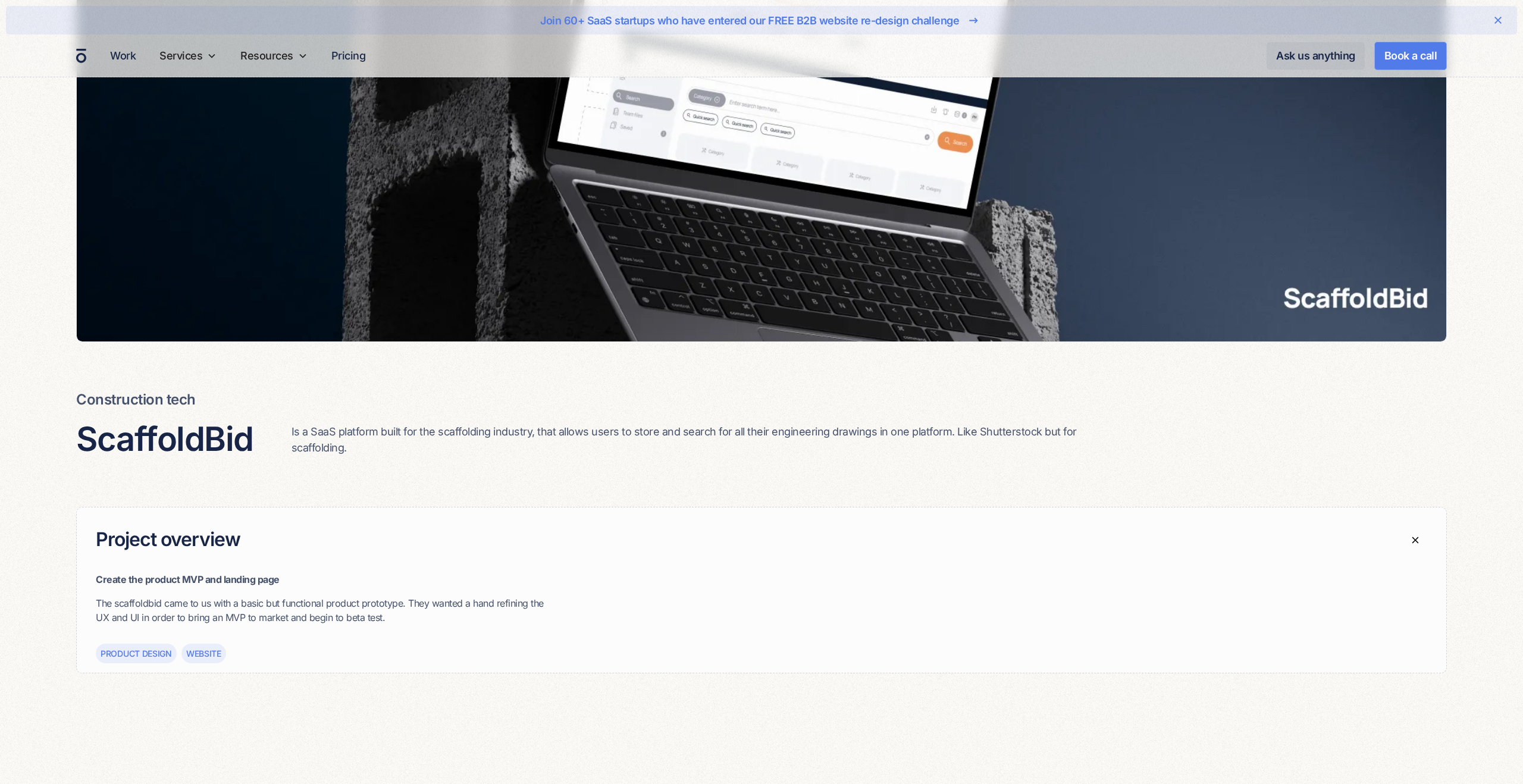 click on "Product design" at bounding box center [136, 653] 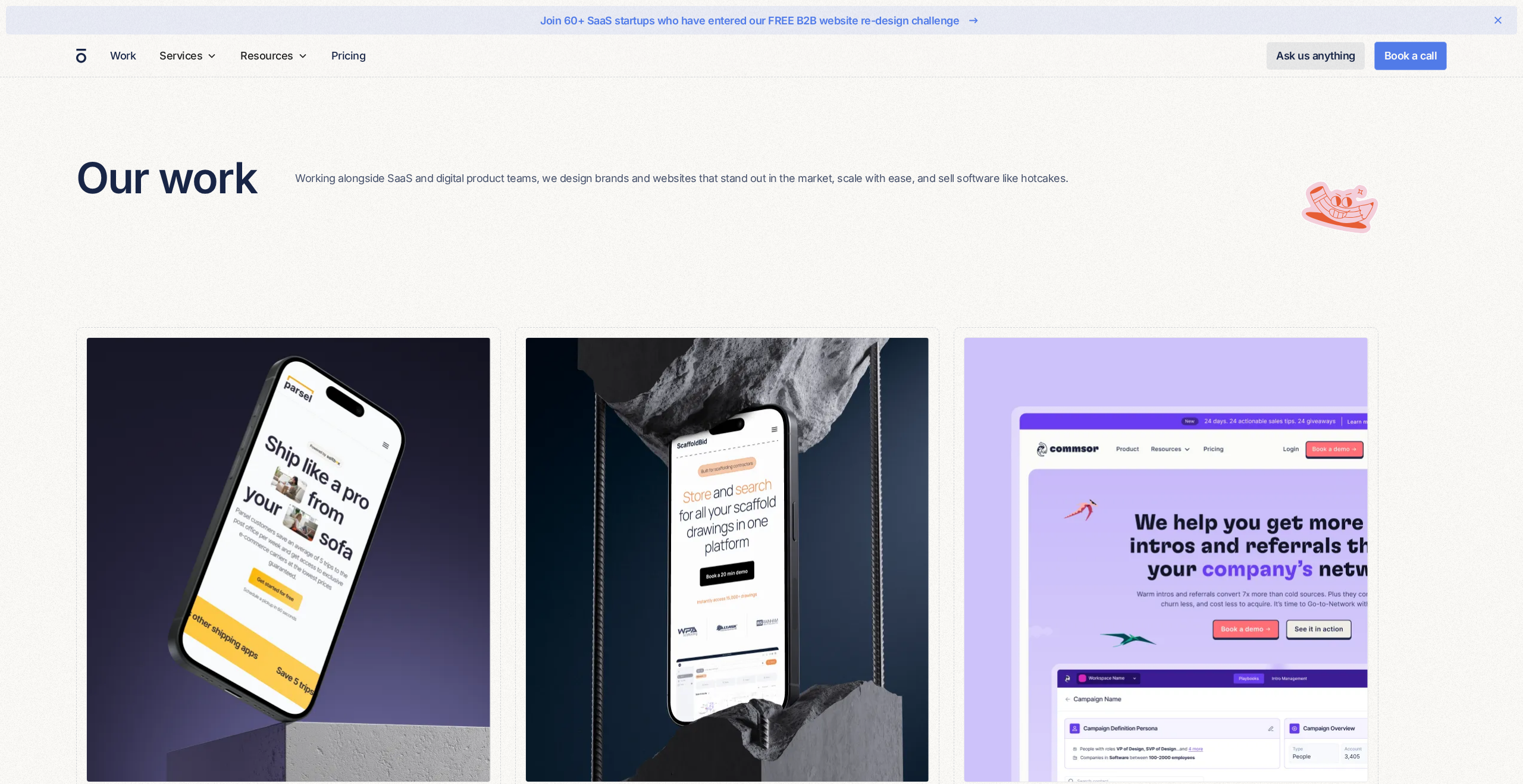 scroll, scrollTop: 253, scrollLeft: 0, axis: vertical 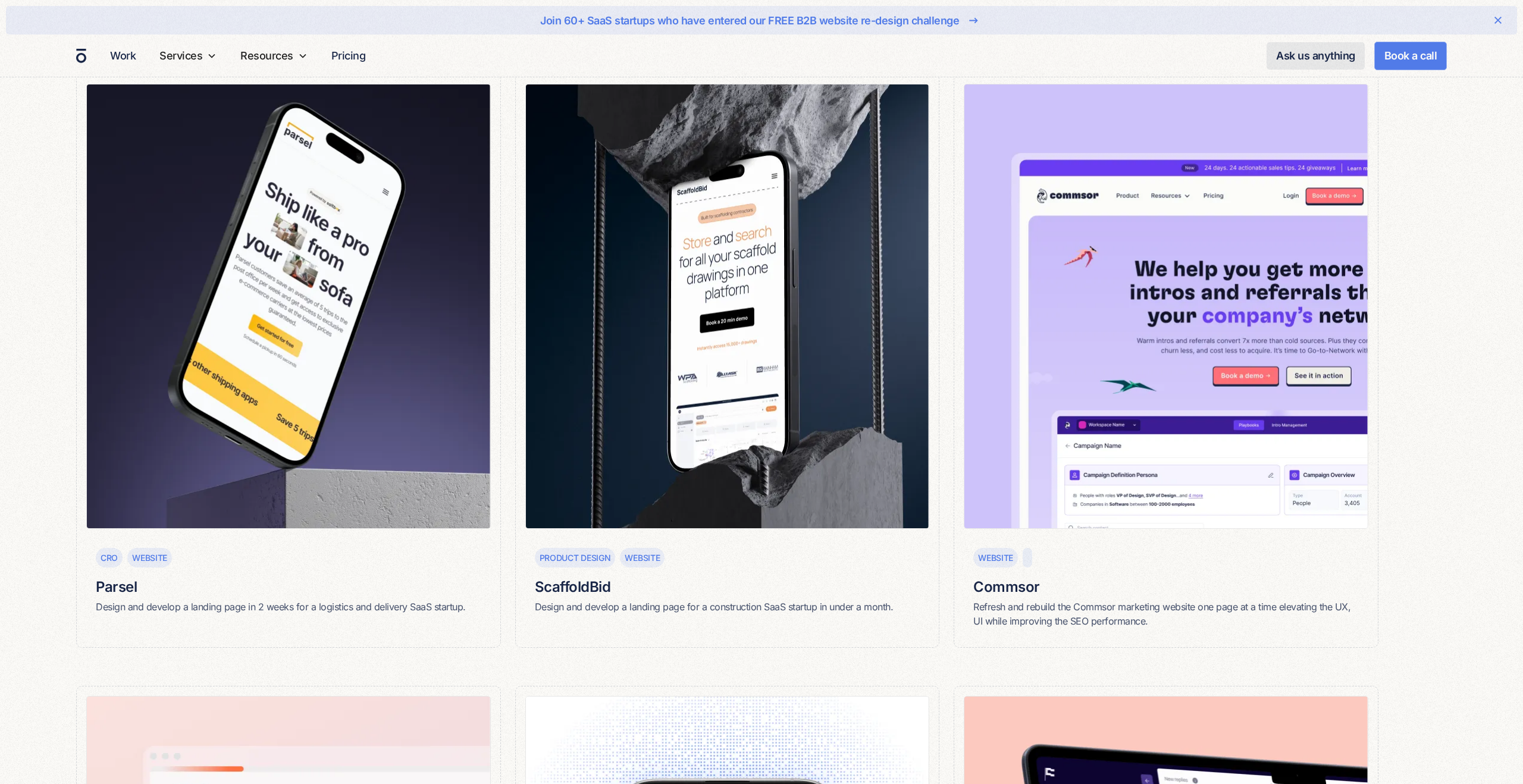 click on "CRO Website Parsel Design and develop a landing page in 2 weeks for a logistics and delivery SaaS startup. Product design Website ScaffoldBid Design and develop a landing page for a construction SaaS startup in under a month. Website Commsor Refresh and rebuild the Commsor marketing website one page at a time elevating the UX, UI while improving the SEO performance. Brand Website Pepper 2.0 Redesign and develop a Fintech SaaS marketing site for the high street hospitality industry  Website UI/UX Centrifuge Redesigning and developing a Fintech SaaS marketing site for finance managers and investors Brand Illustration Caide Creating a brand identity and illustration library for a Marketing-tech AI platform  Product Websites Teacher Engagement Platform Transforming initial concepts into a market-ready platform tailored for educational leadership teams. Brand Websites Lima Delta Lima Delta designs courses and training solutions for global brands including DAZN, HSBC, and John Lewis. Websites UI/UX ImpactEd Brand" at bounding box center (762, 1278) 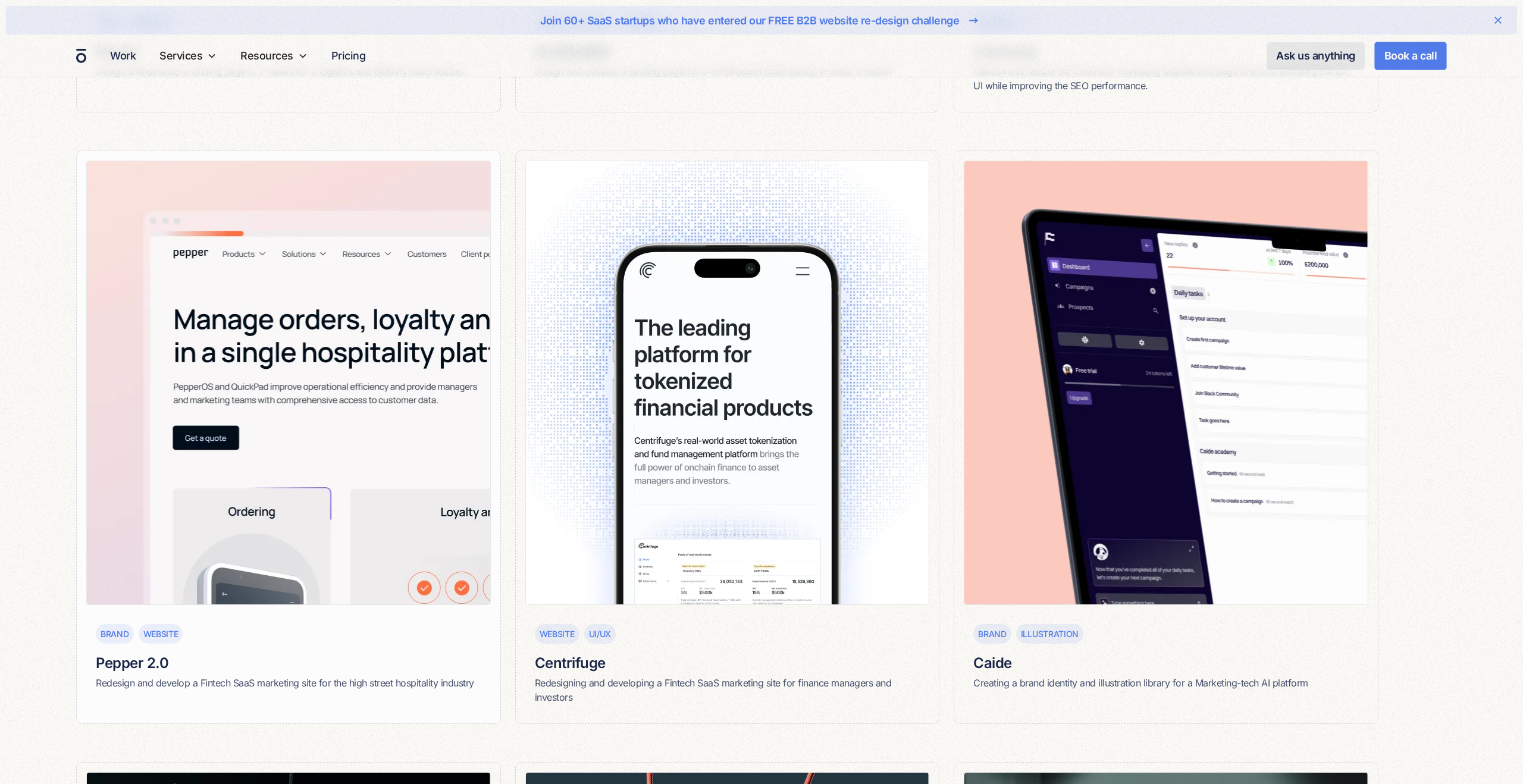 scroll, scrollTop: 795, scrollLeft: 0, axis: vertical 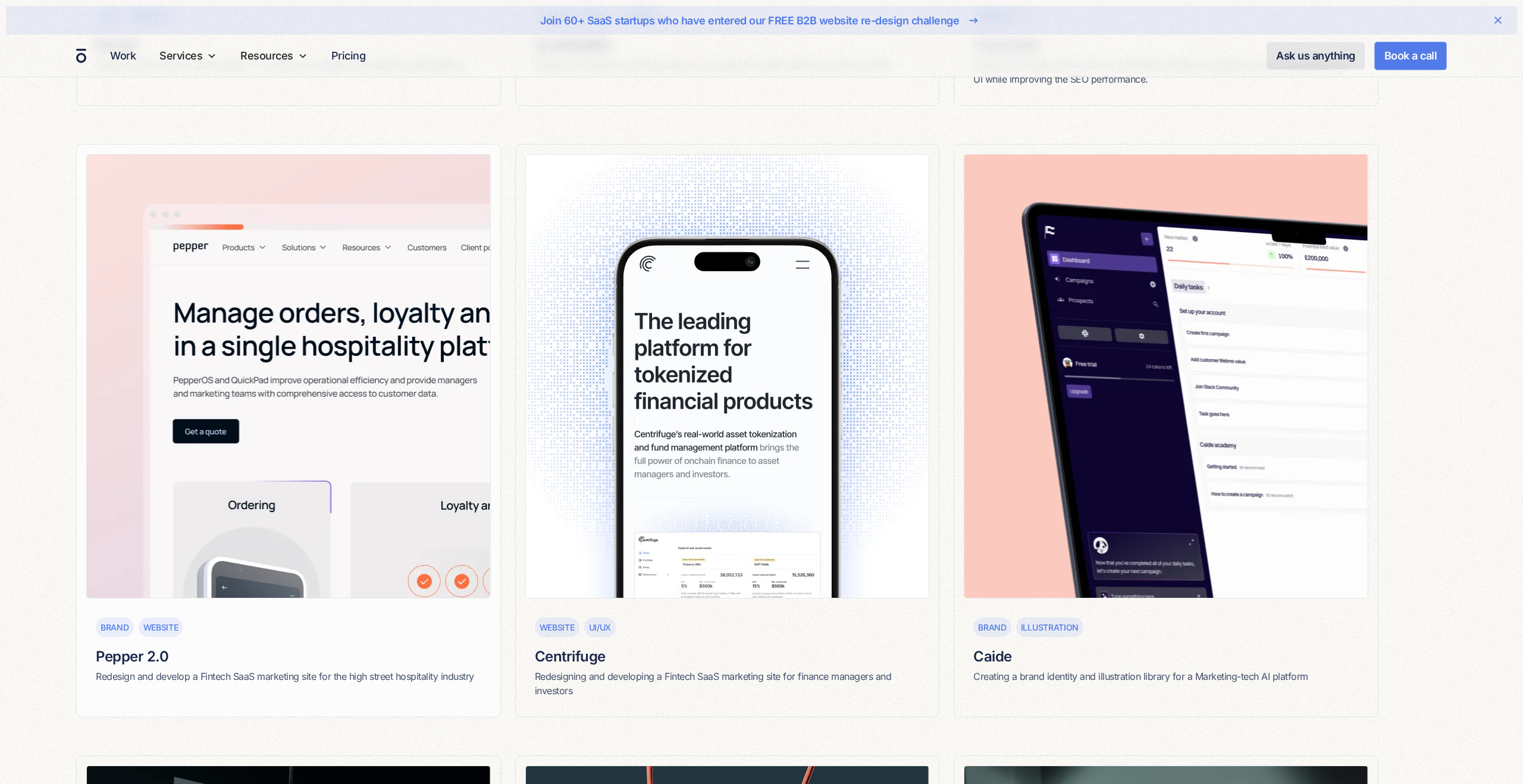 click at bounding box center (289, 381) 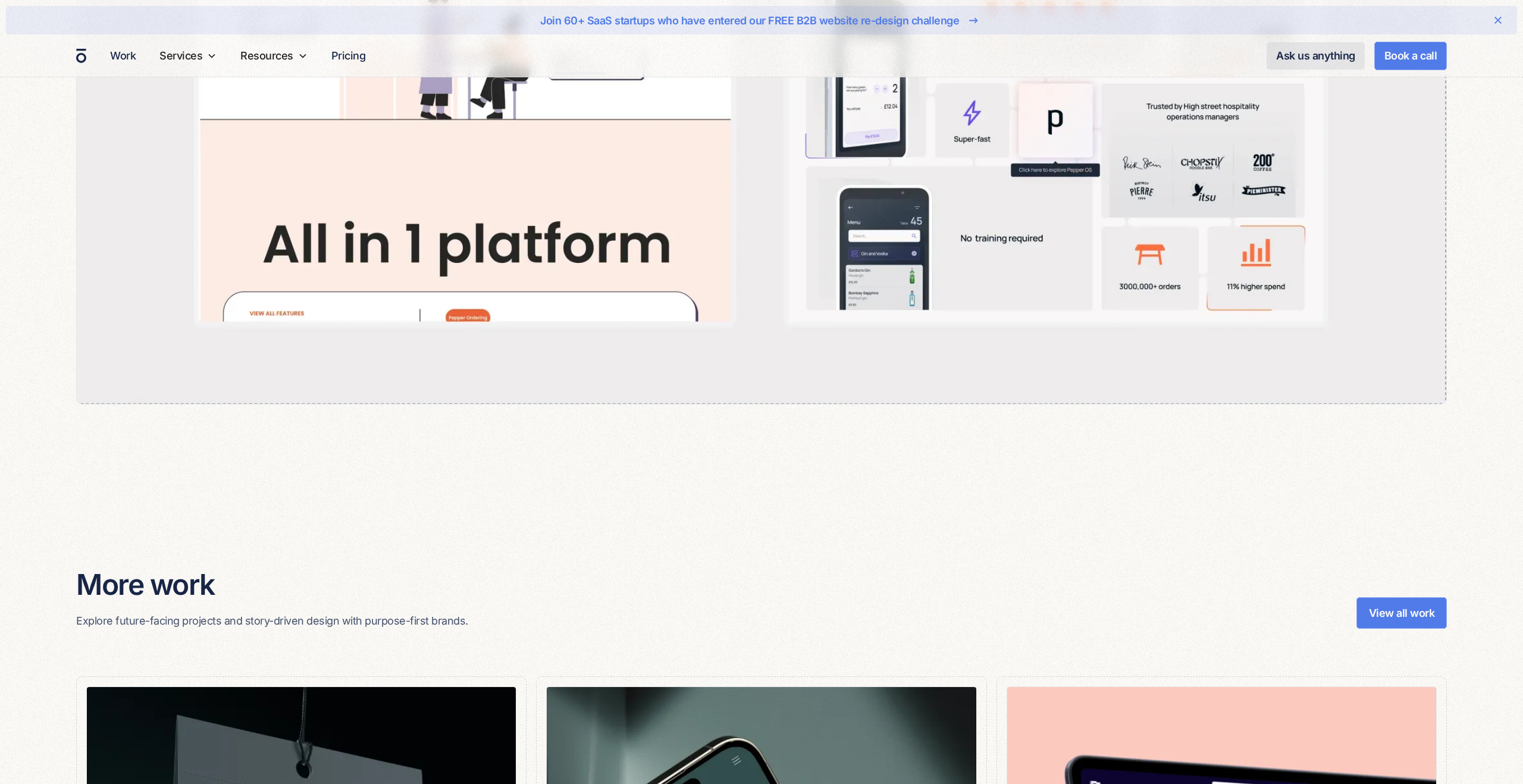 scroll, scrollTop: 7582, scrollLeft: 0, axis: vertical 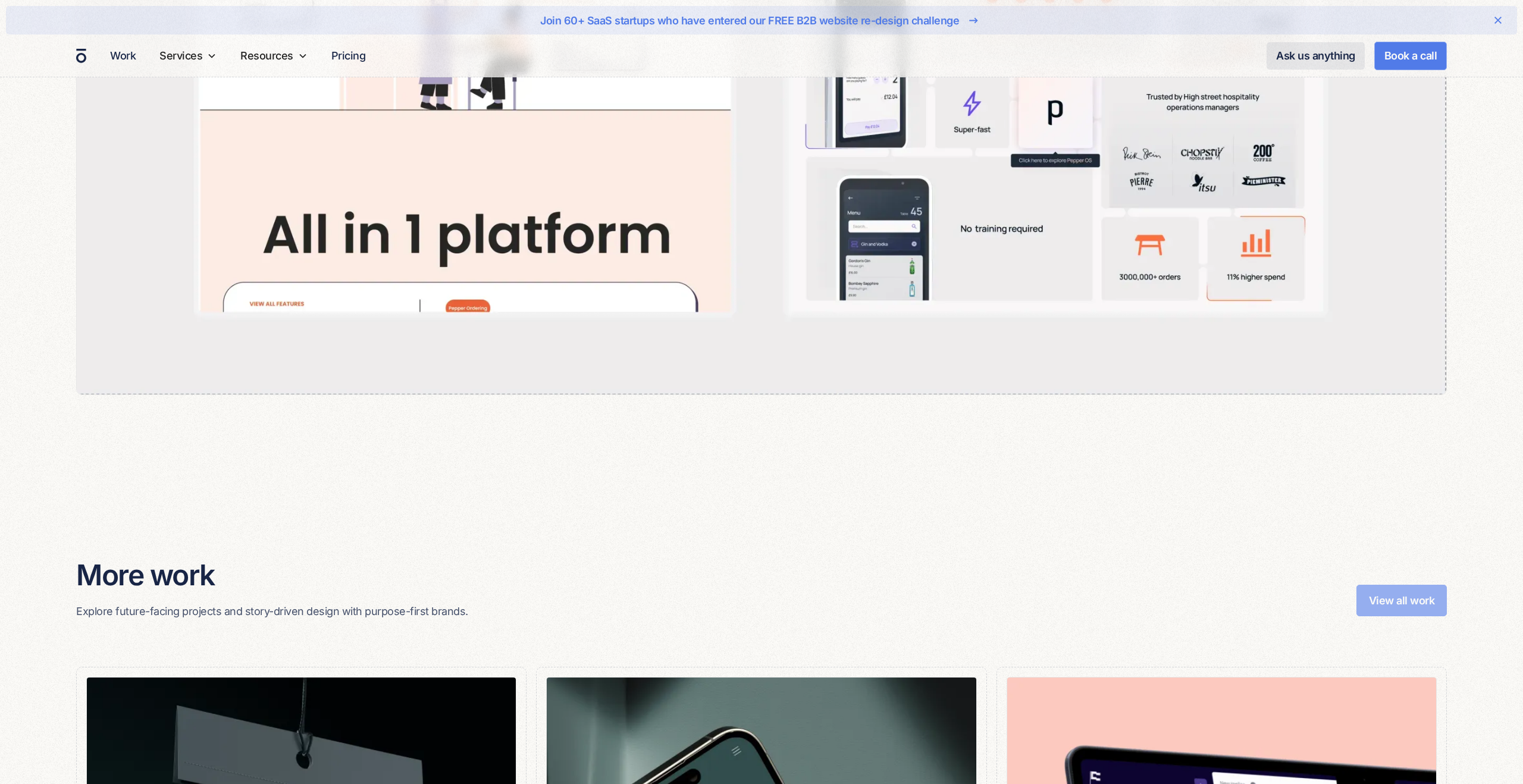 click on "View all work" at bounding box center (1402, 600) 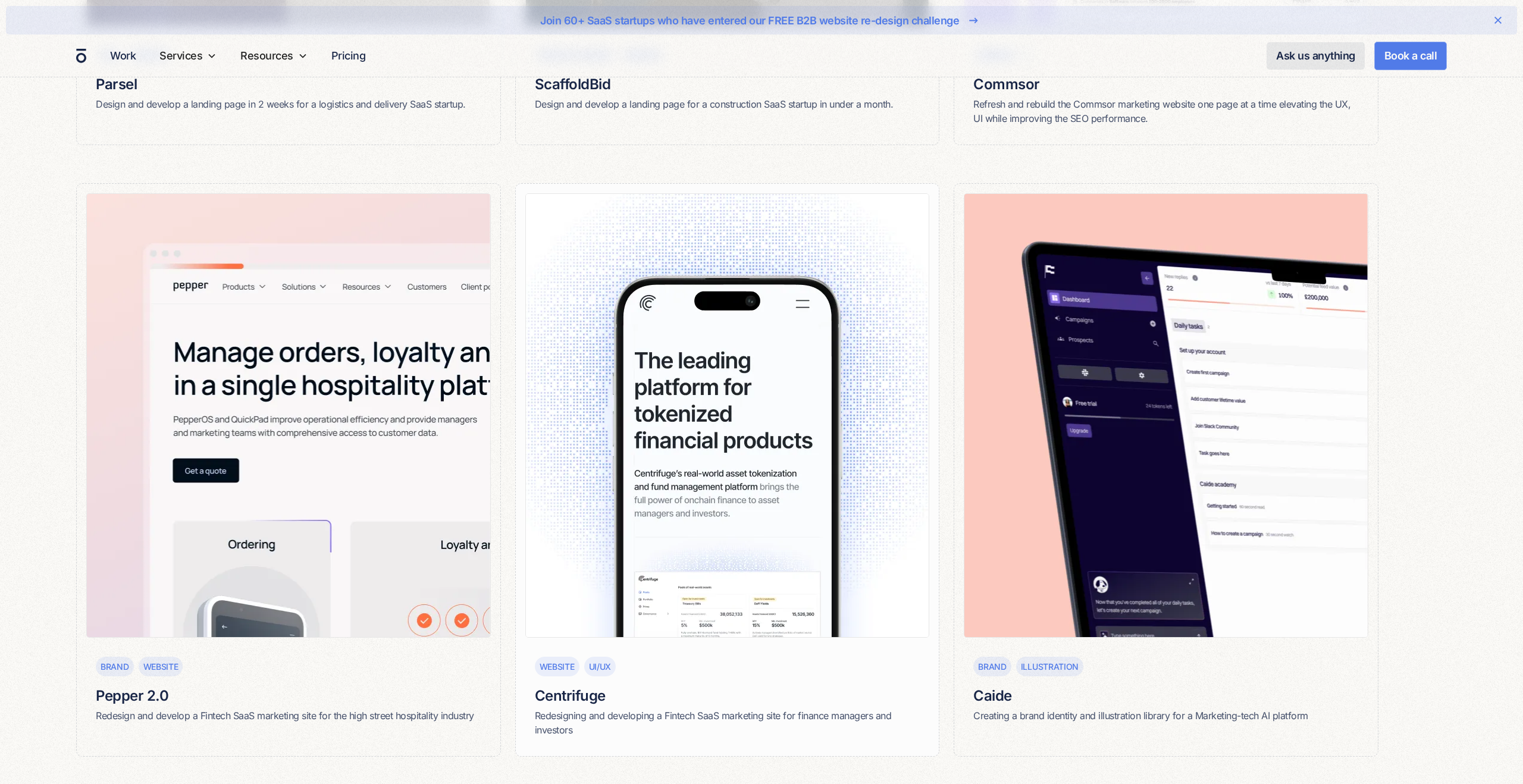 scroll, scrollTop: 896, scrollLeft: 0, axis: vertical 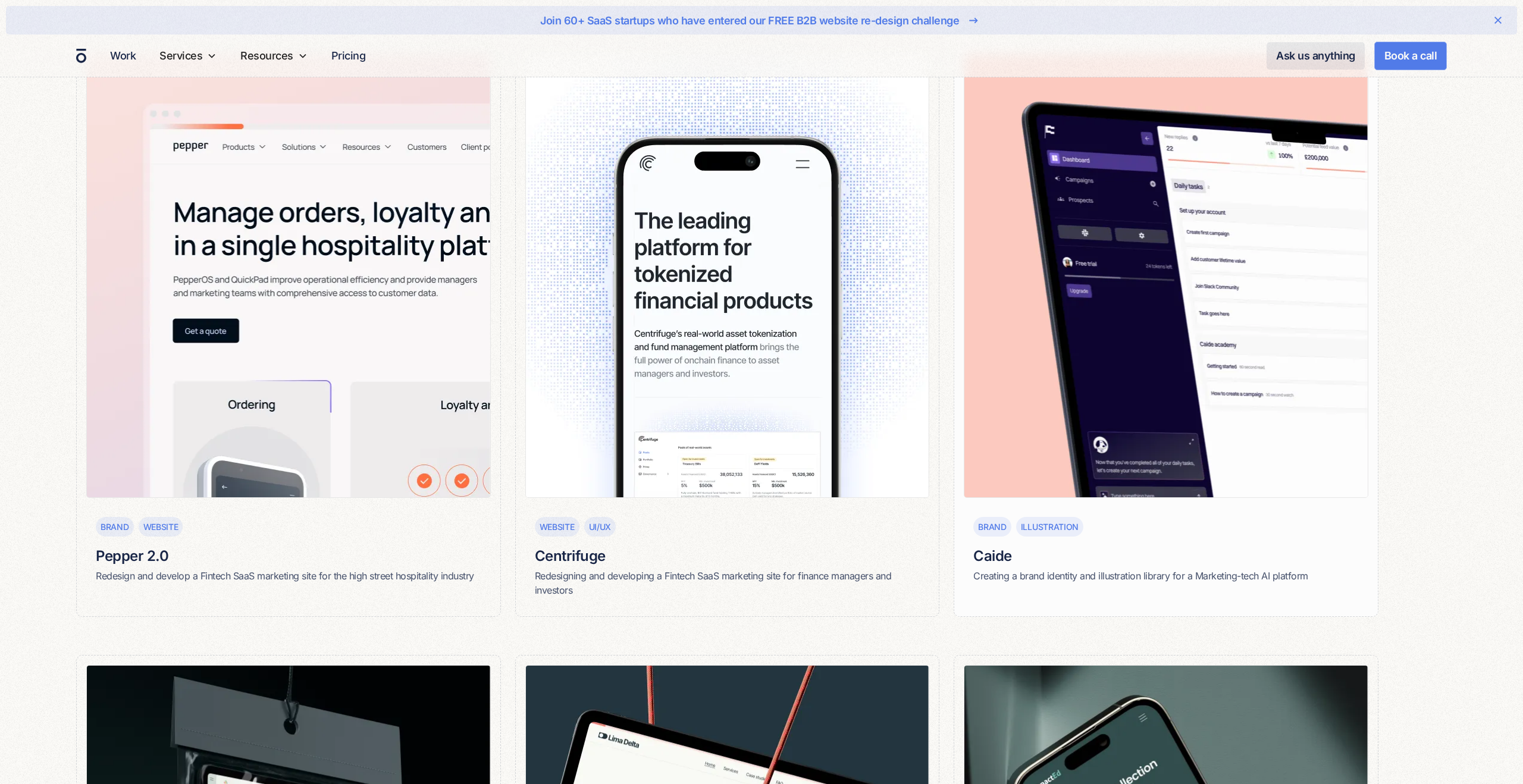 click on "Caide" at bounding box center (1166, 556) 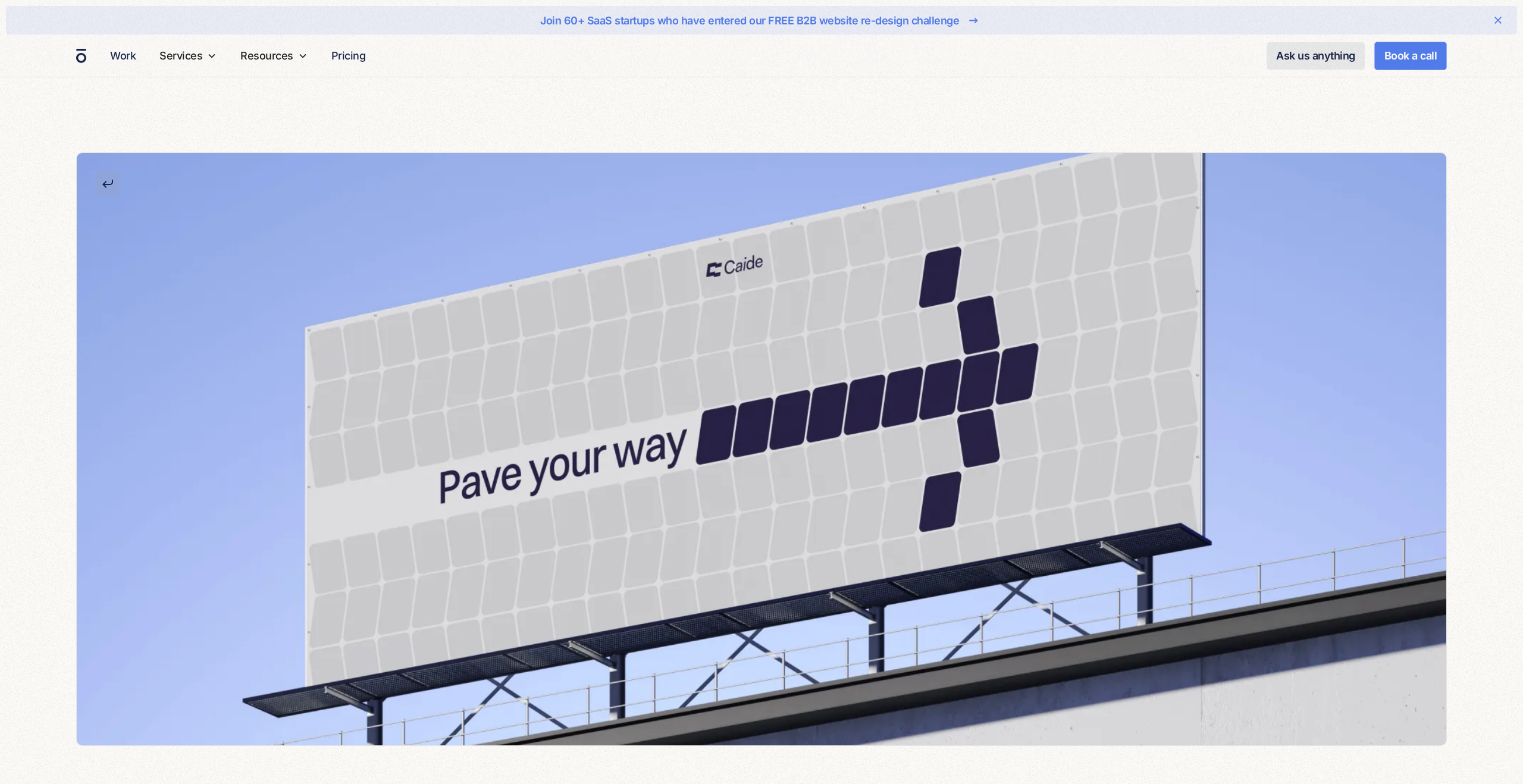 scroll, scrollTop: 0, scrollLeft: 0, axis: both 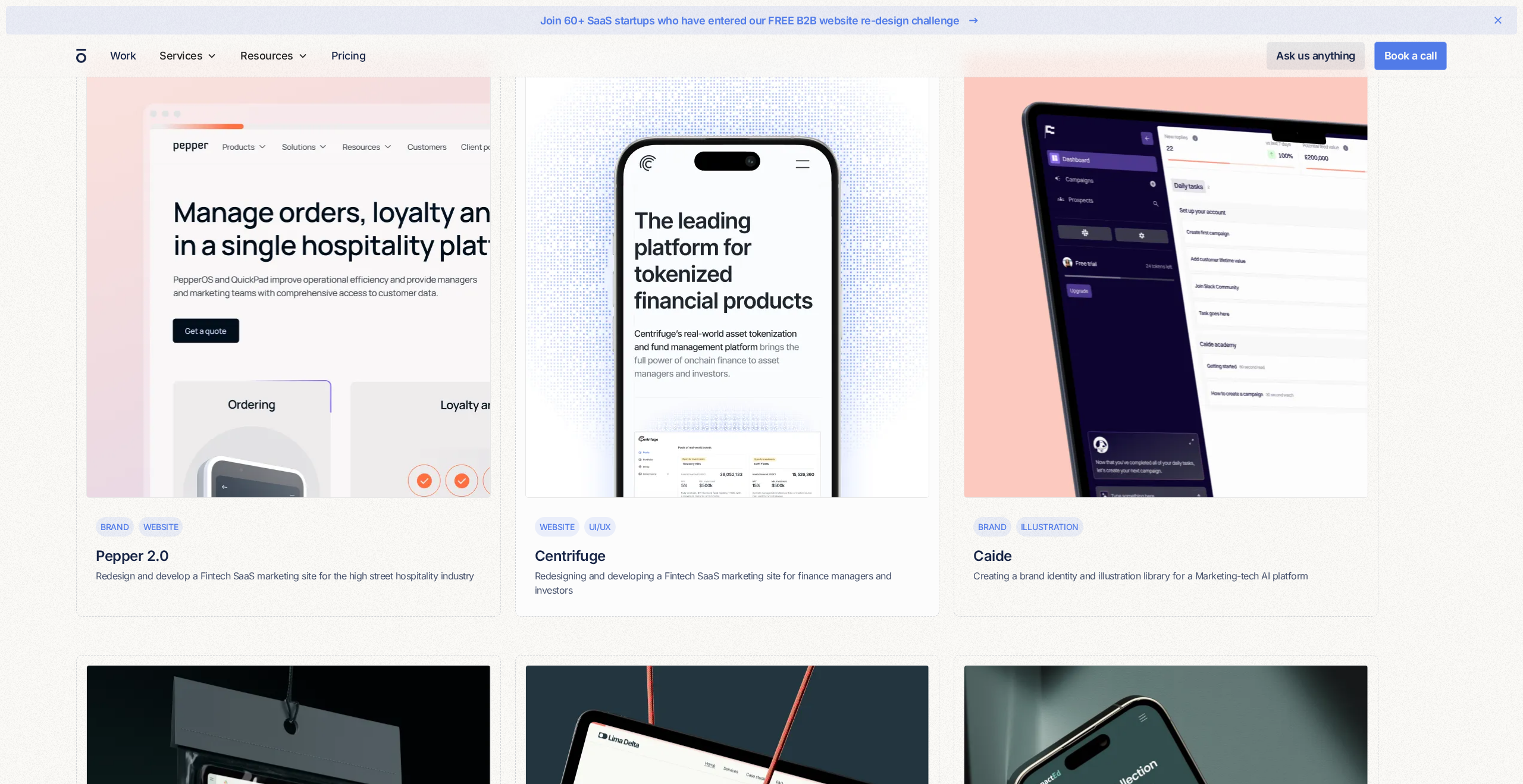 click on "Website UI/UX" at bounding box center (728, 526) 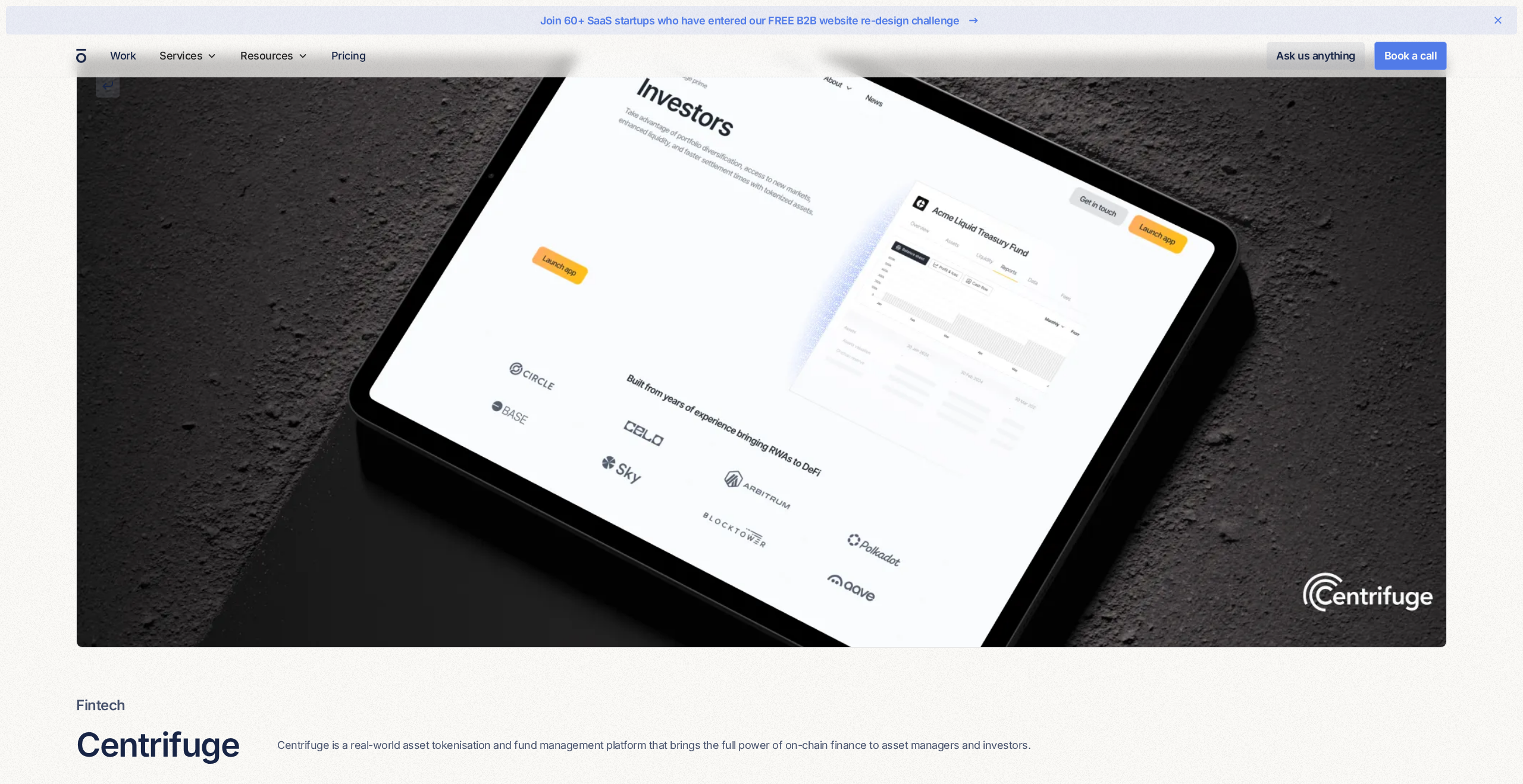 scroll, scrollTop: 325, scrollLeft: 0, axis: vertical 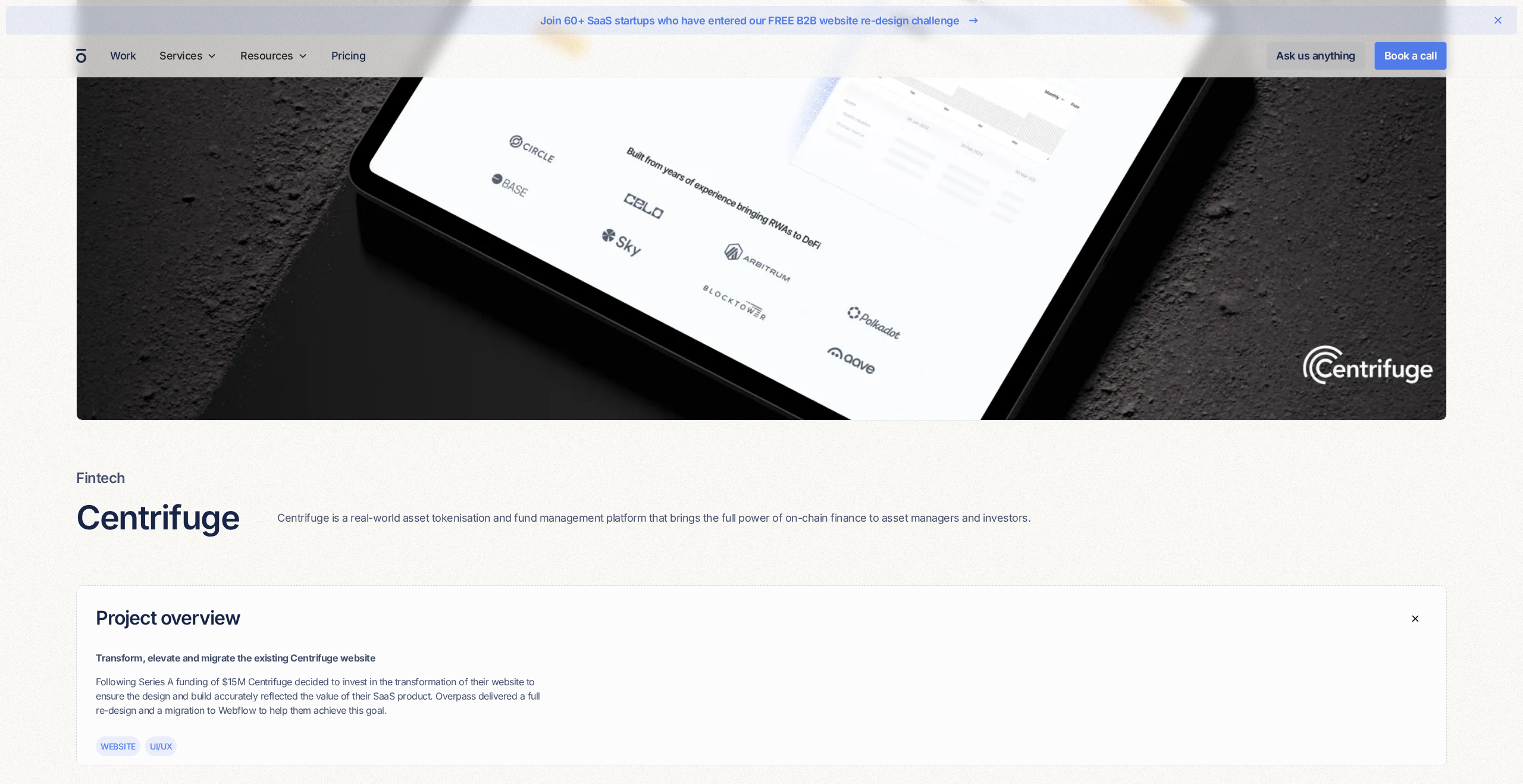 click at bounding box center [1415, 619] 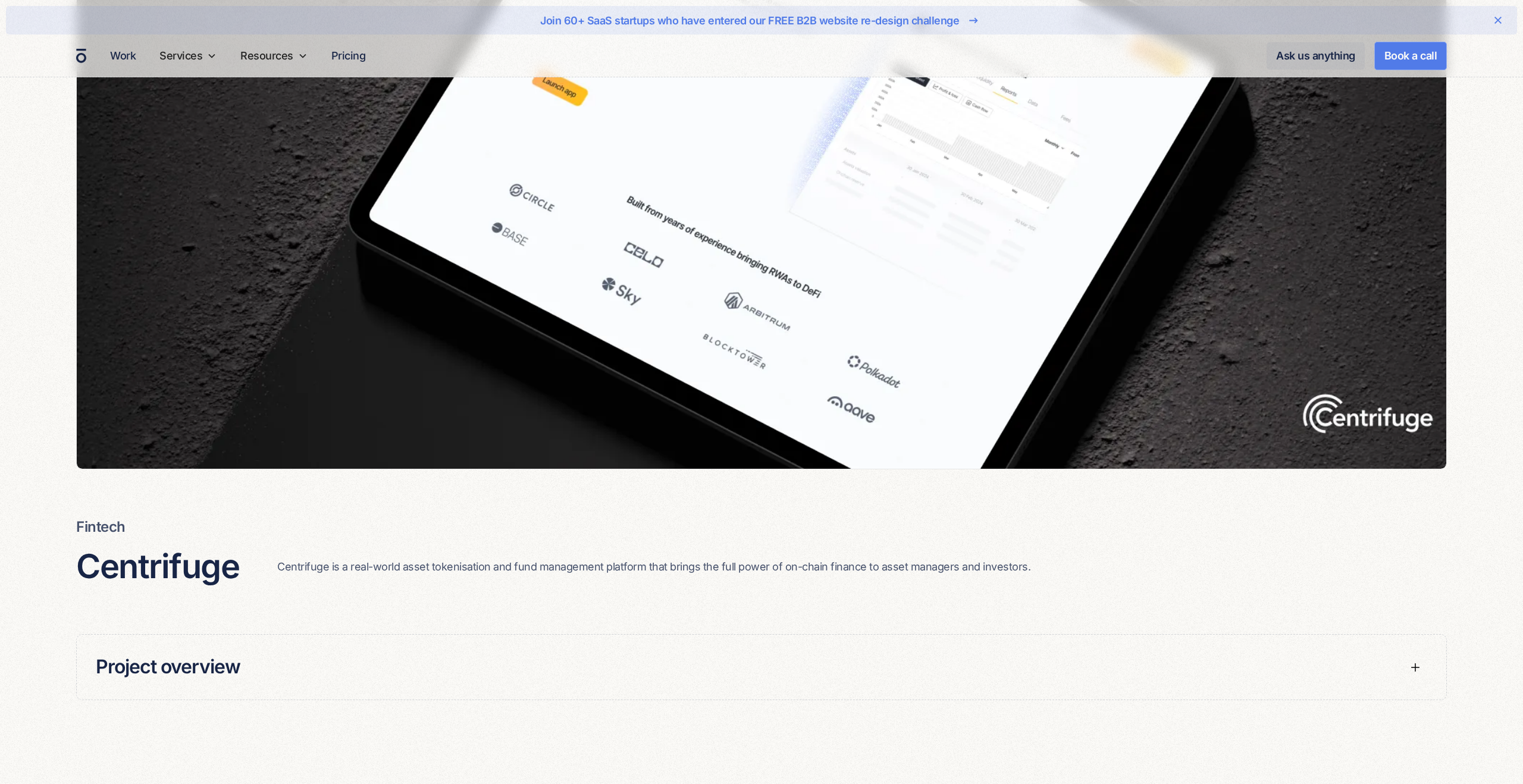 scroll, scrollTop: 0, scrollLeft: 0, axis: both 